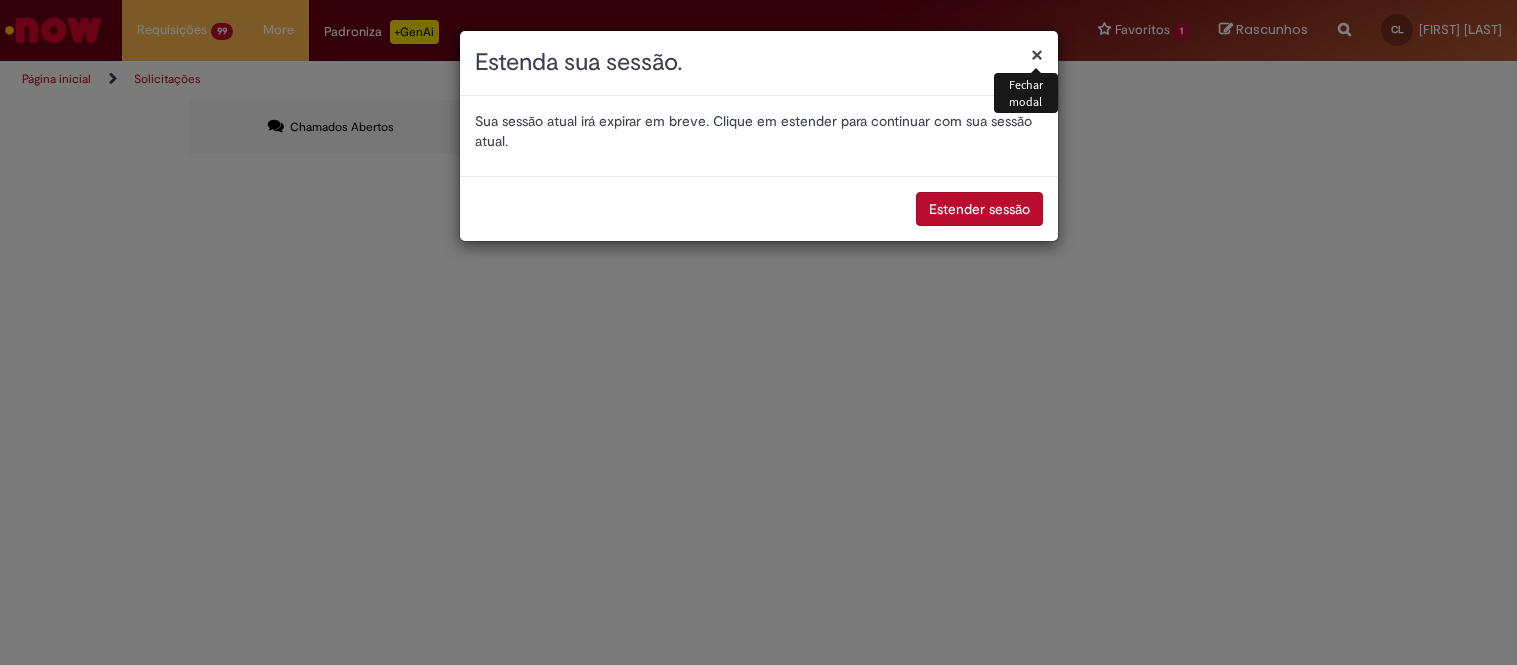 scroll, scrollTop: 0, scrollLeft: 0, axis: both 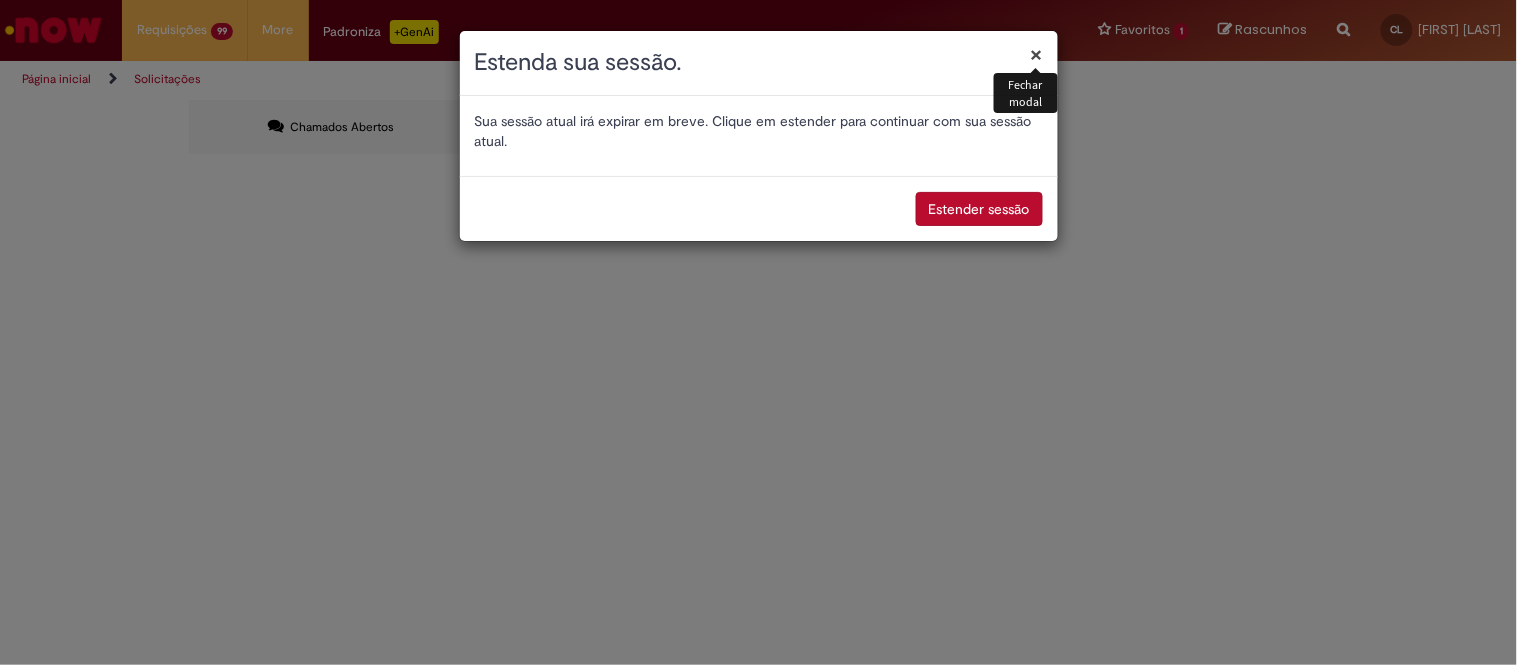click on "×" at bounding box center [1037, 54] 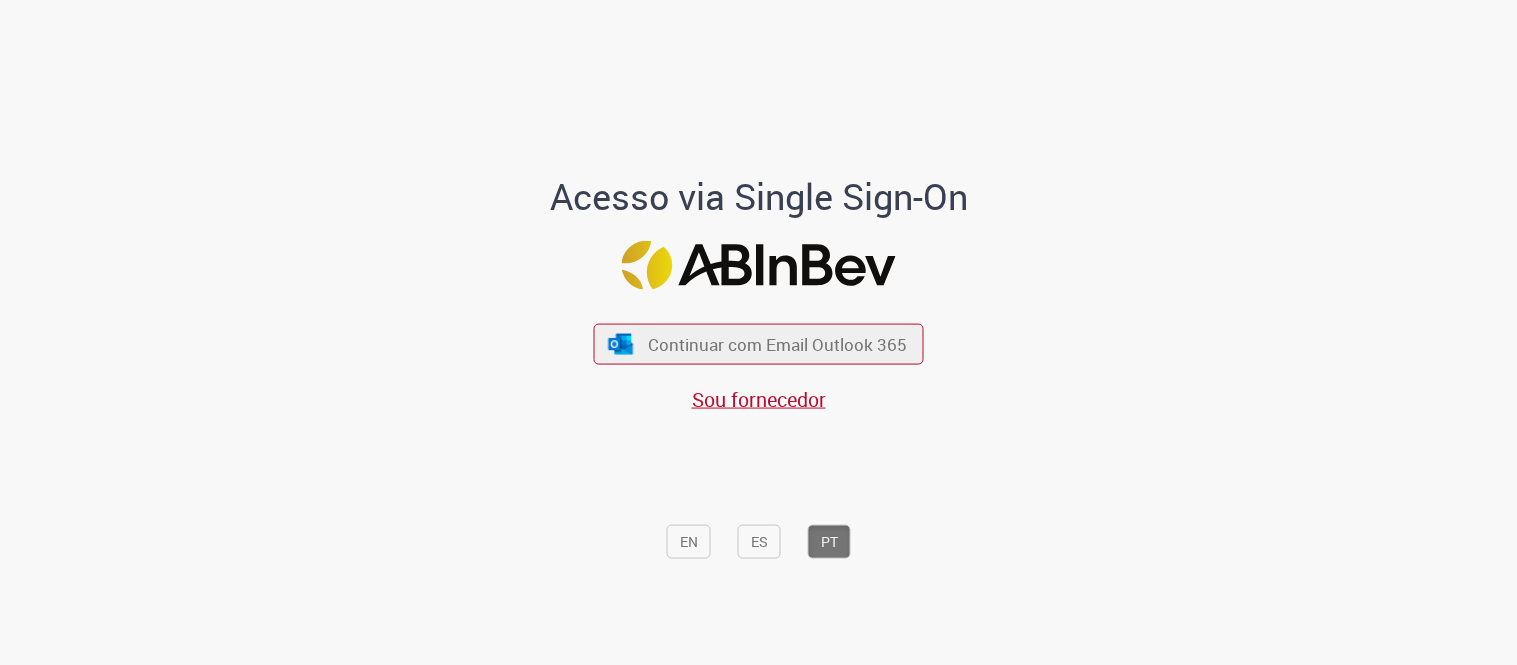 scroll, scrollTop: 0, scrollLeft: 0, axis: both 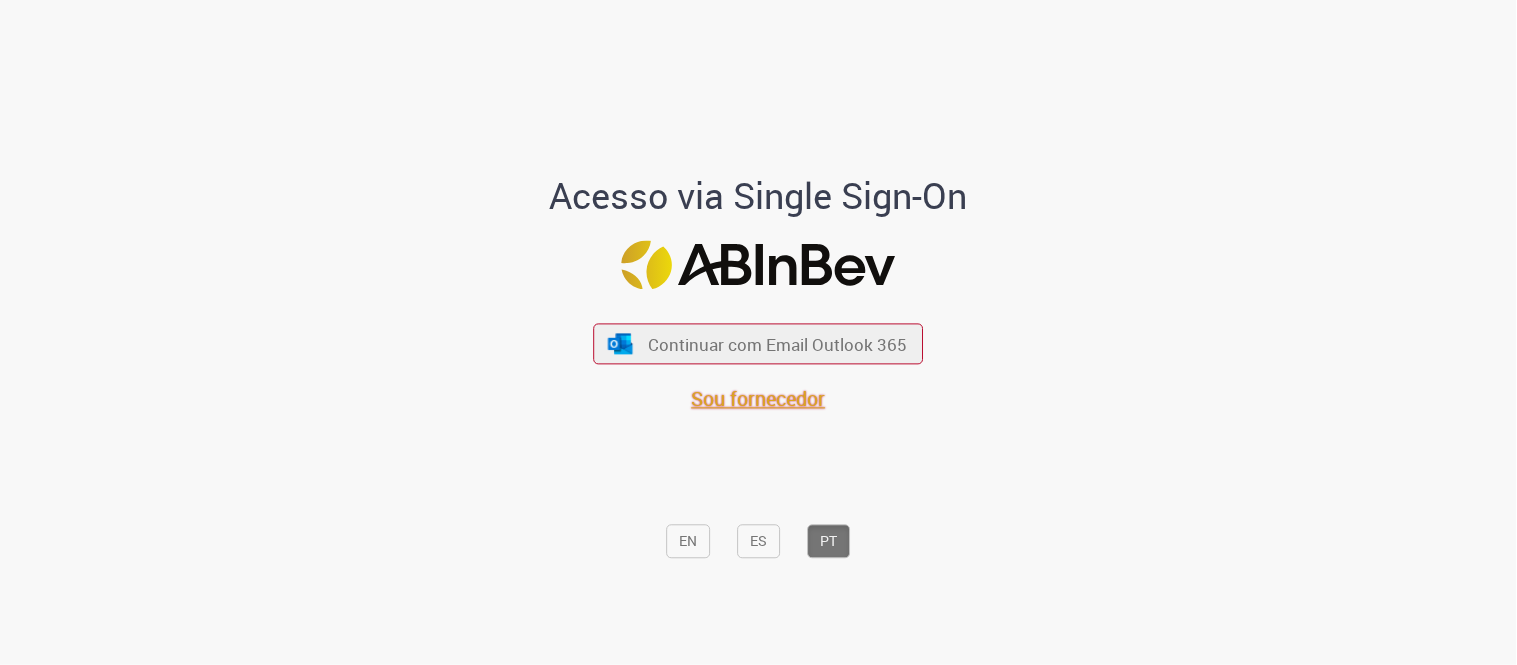 click on "Sou fornecedor" at bounding box center [759, 399] 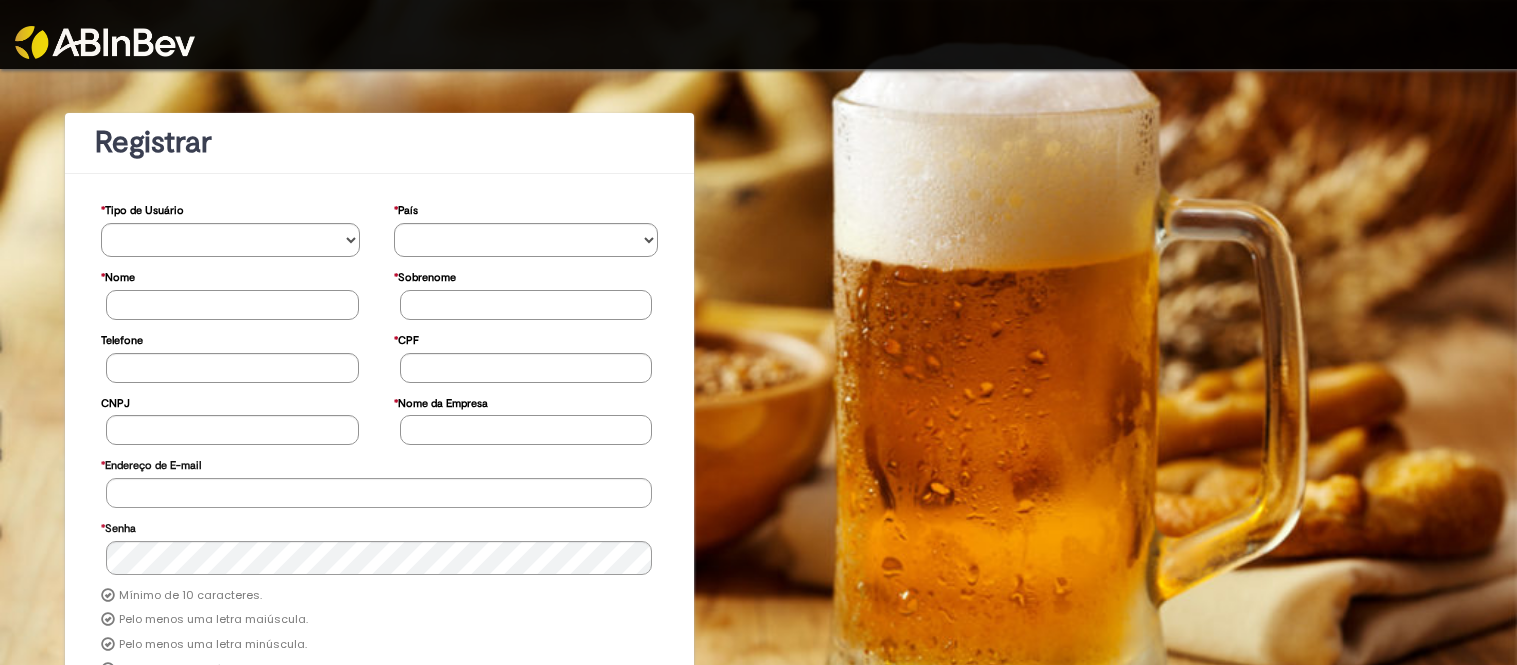 scroll, scrollTop: 0, scrollLeft: 0, axis: both 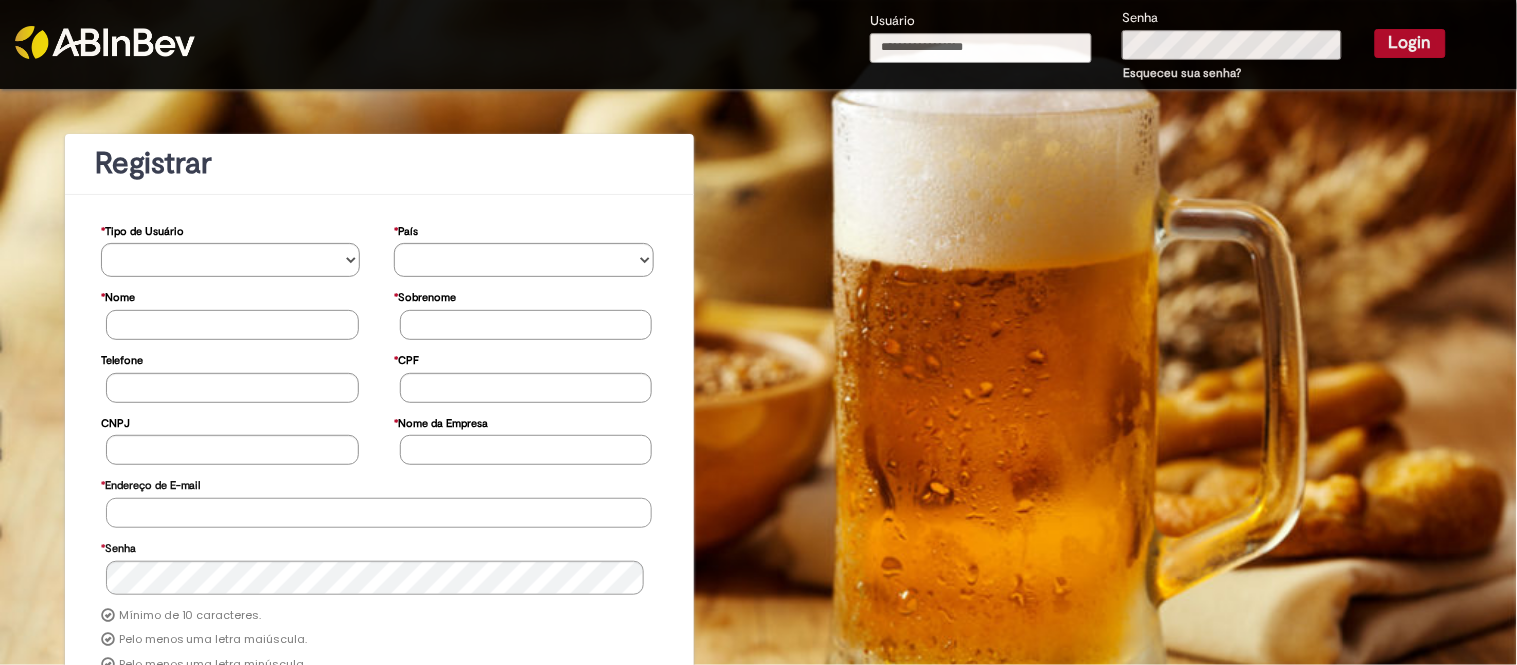 type on "**********" 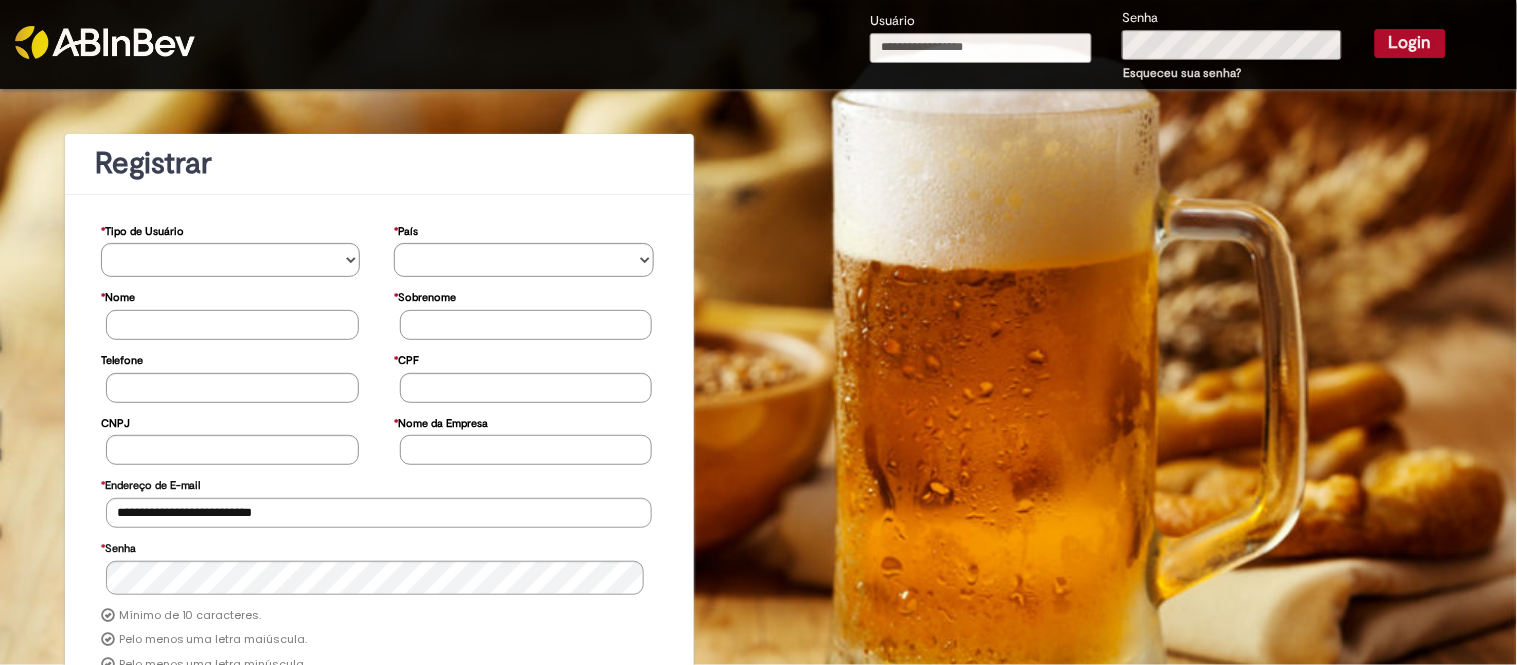 type on "**********" 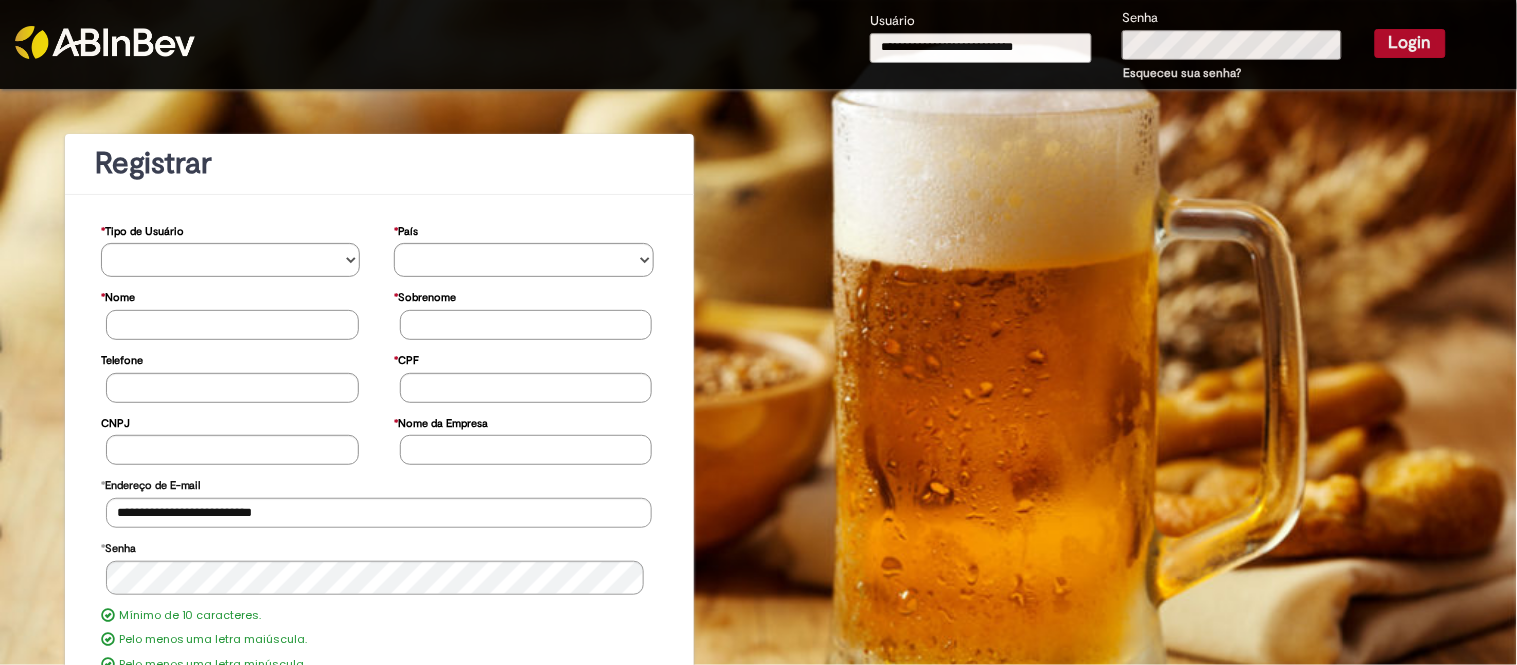 click on "Login" at bounding box center (1410, 43) 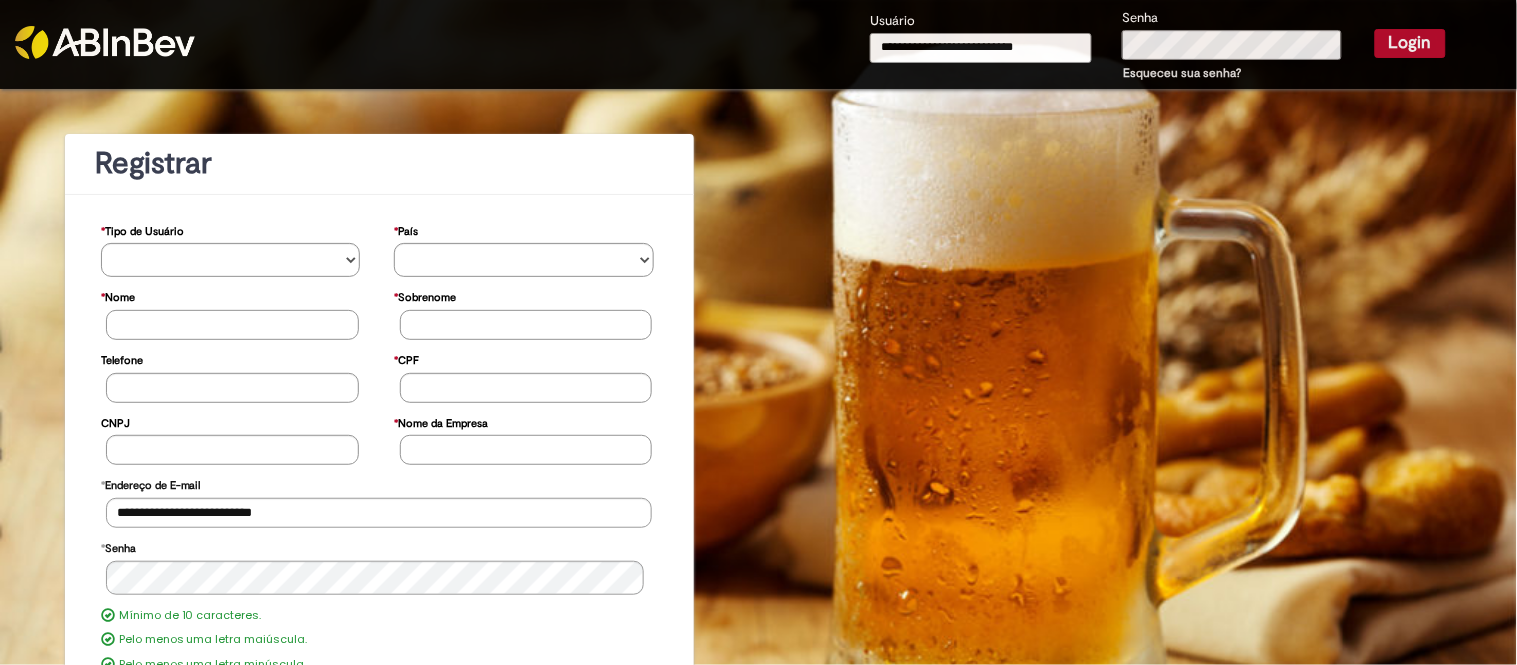 type 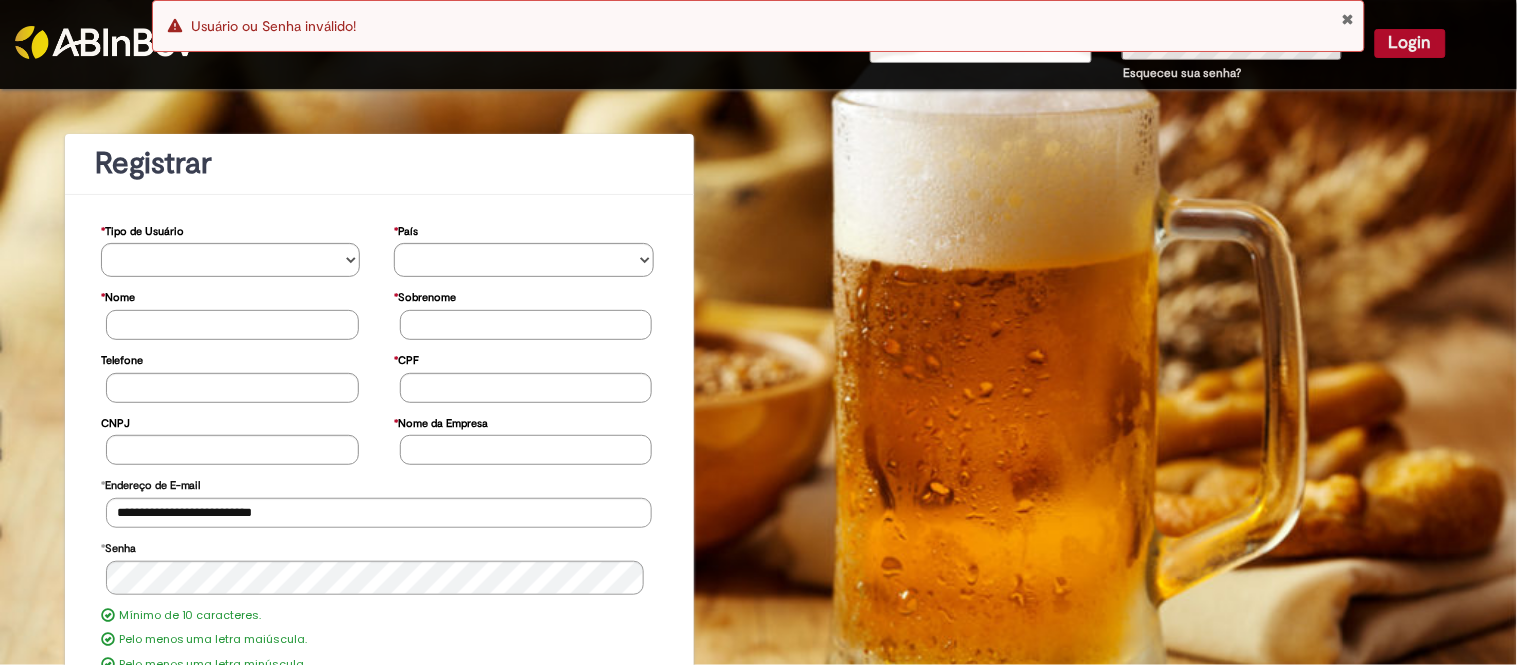 click at bounding box center (1347, 19) 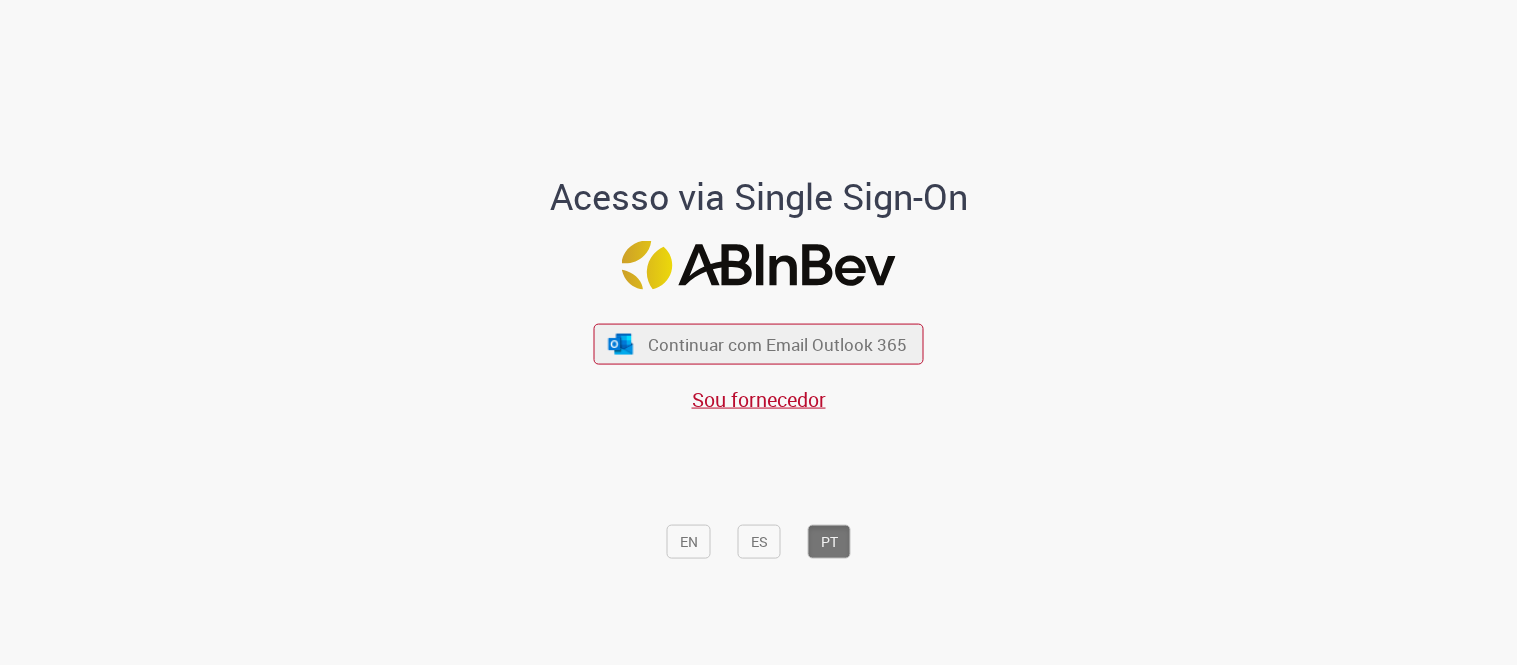 scroll, scrollTop: 0, scrollLeft: 0, axis: both 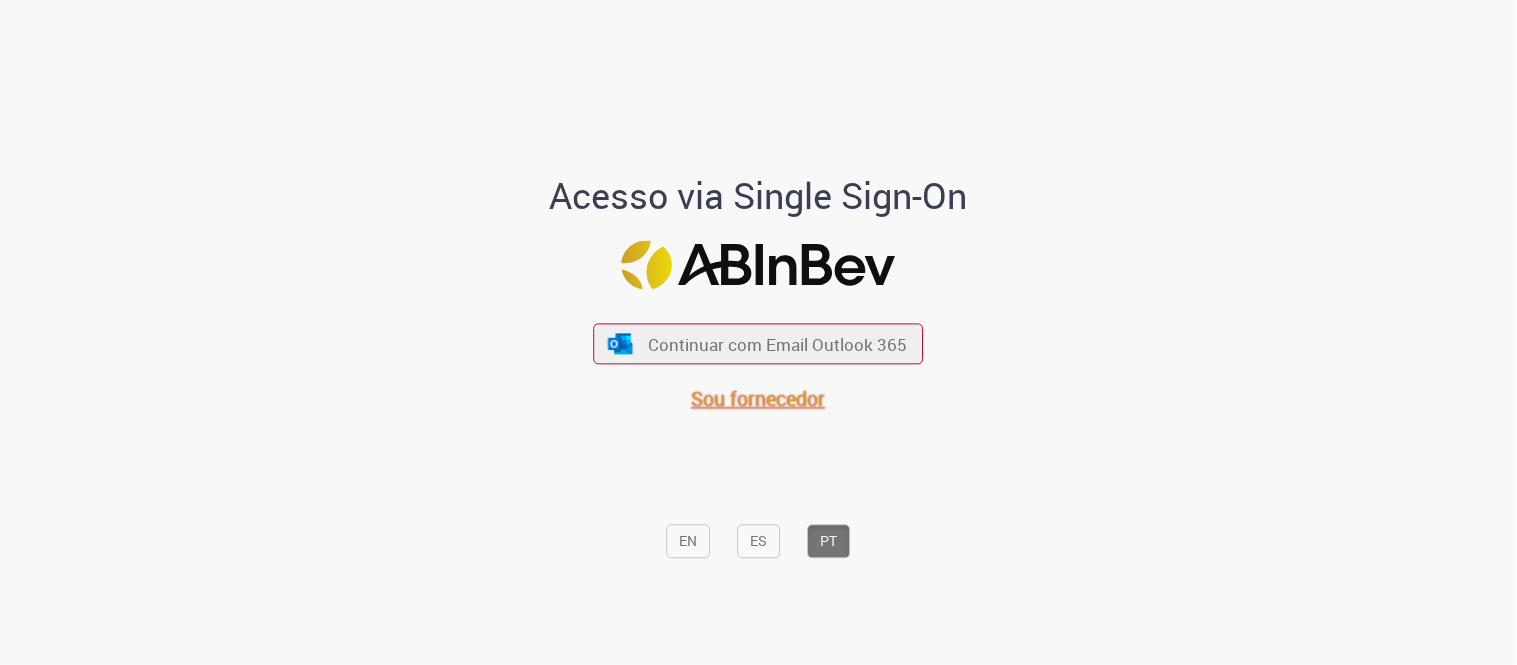 click on "Sou fornecedor" at bounding box center (759, 399) 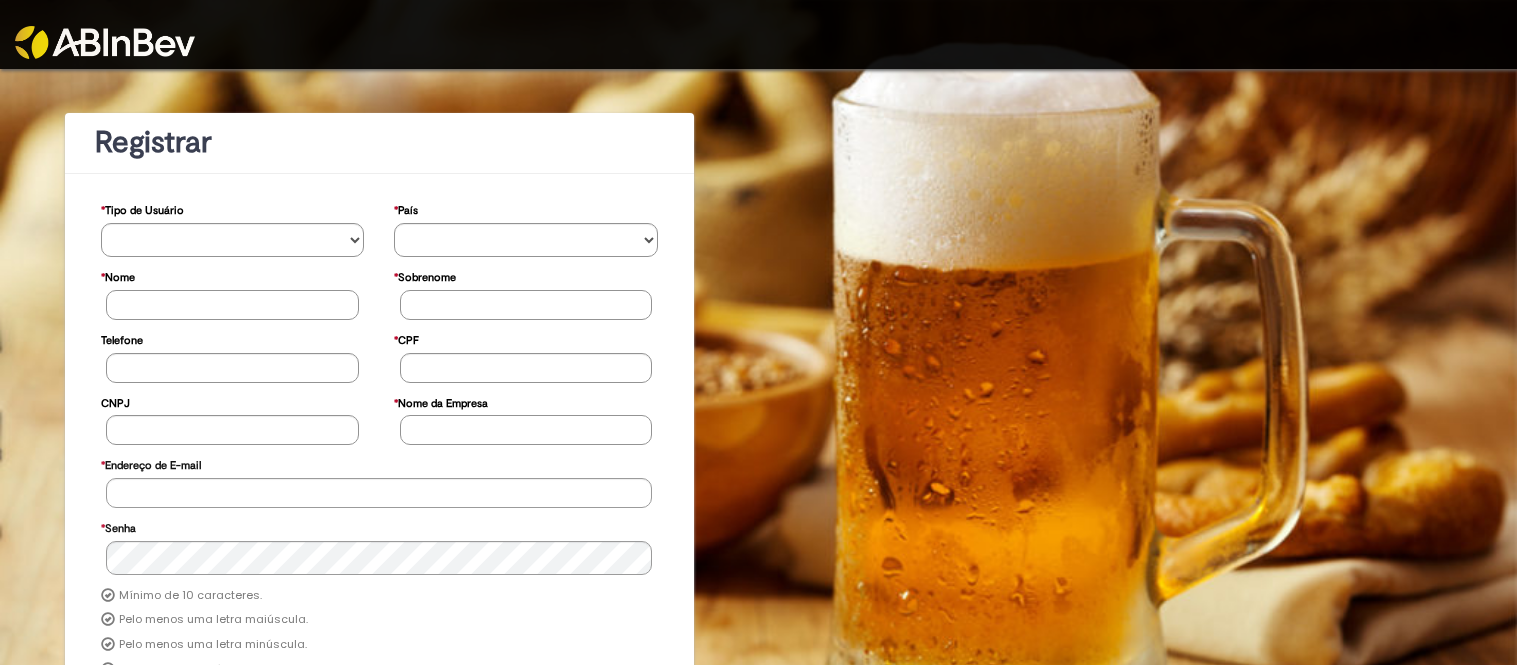 scroll, scrollTop: 0, scrollLeft: 0, axis: both 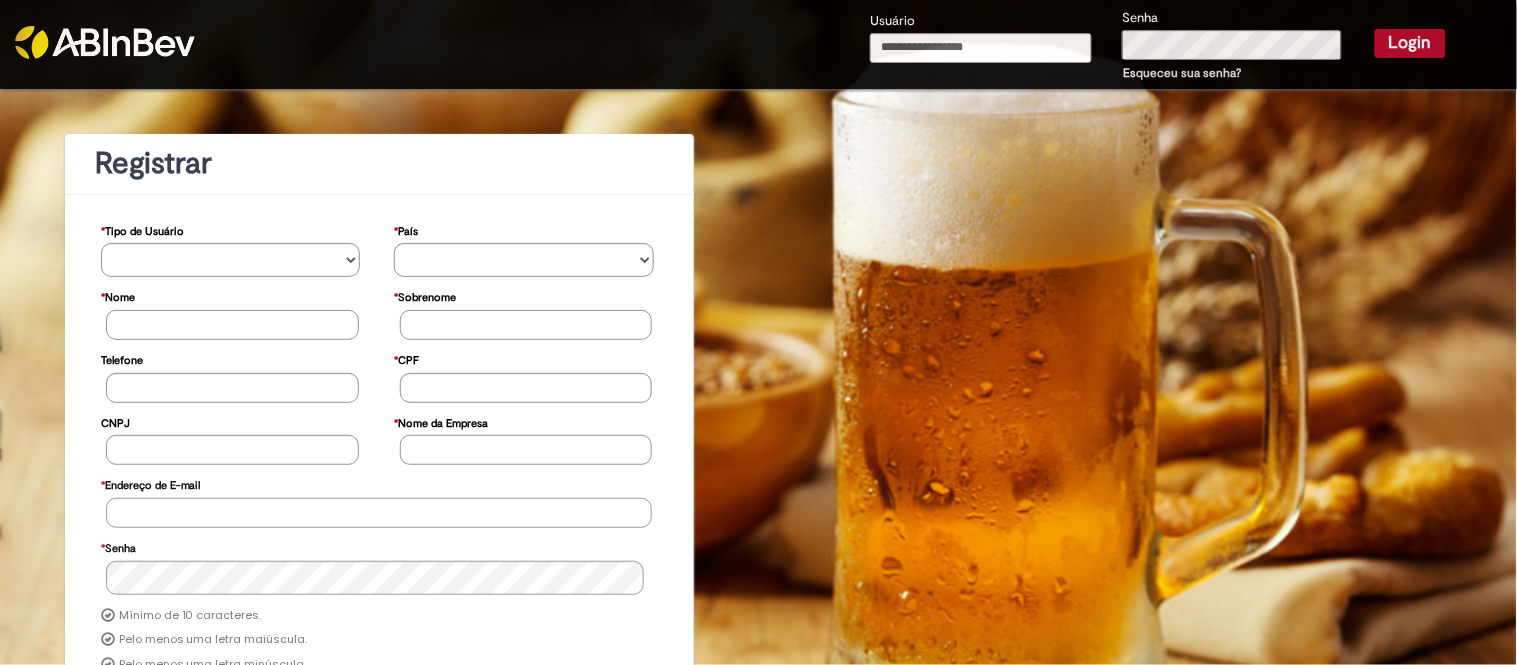 type on "**********" 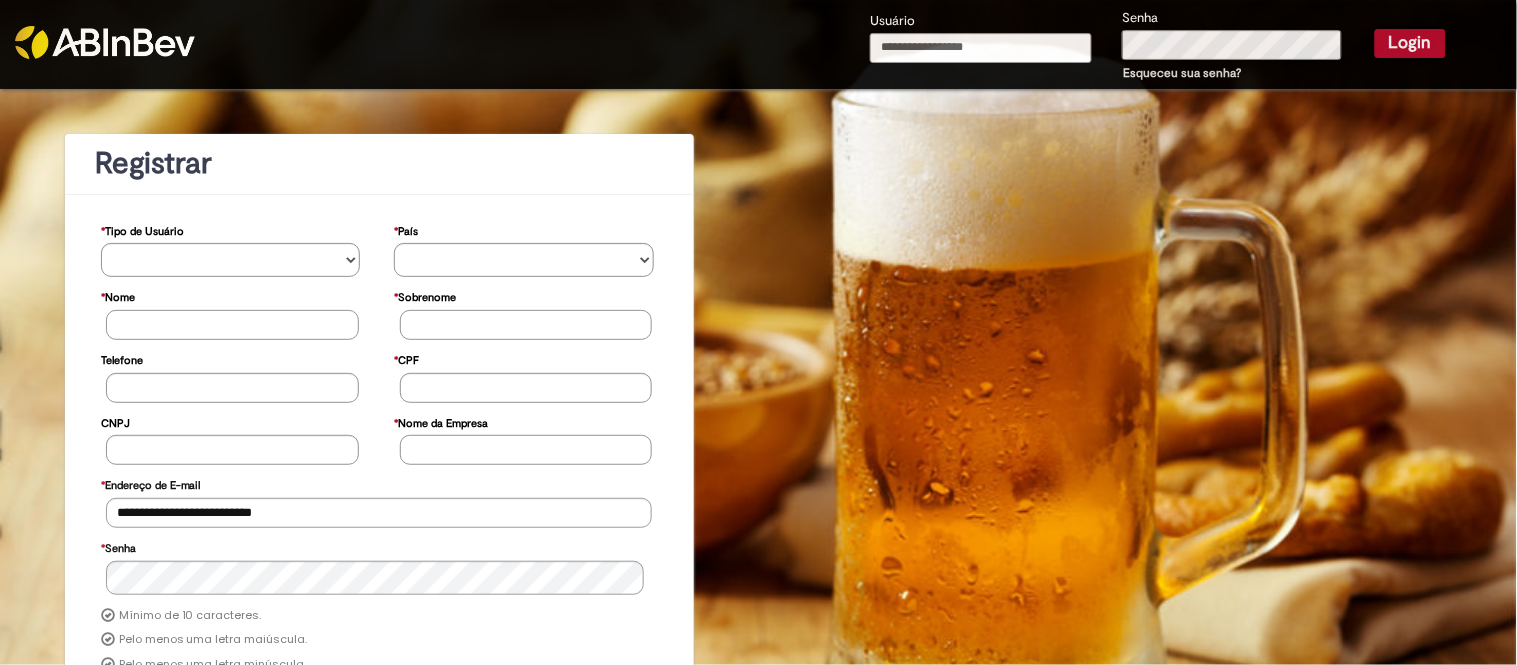 type on "**********" 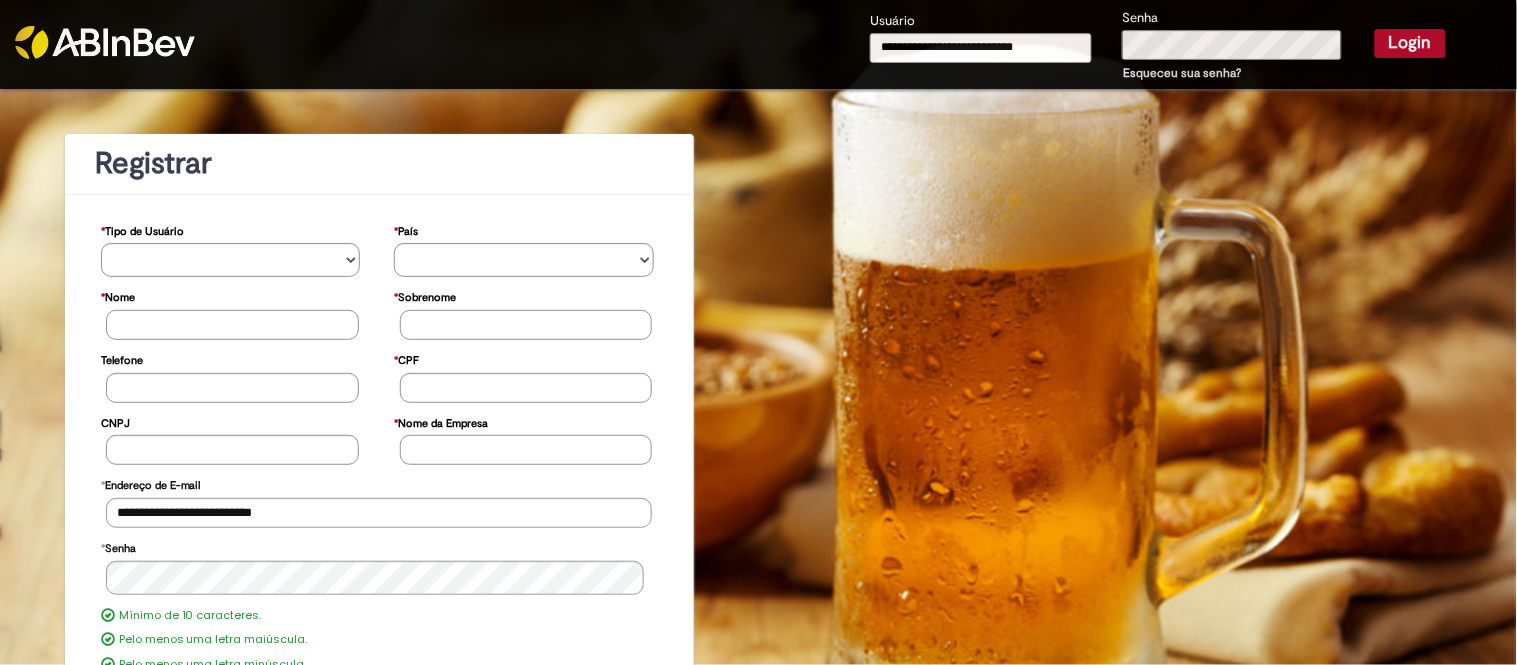 click on "**********" at bounding box center (758, 507) 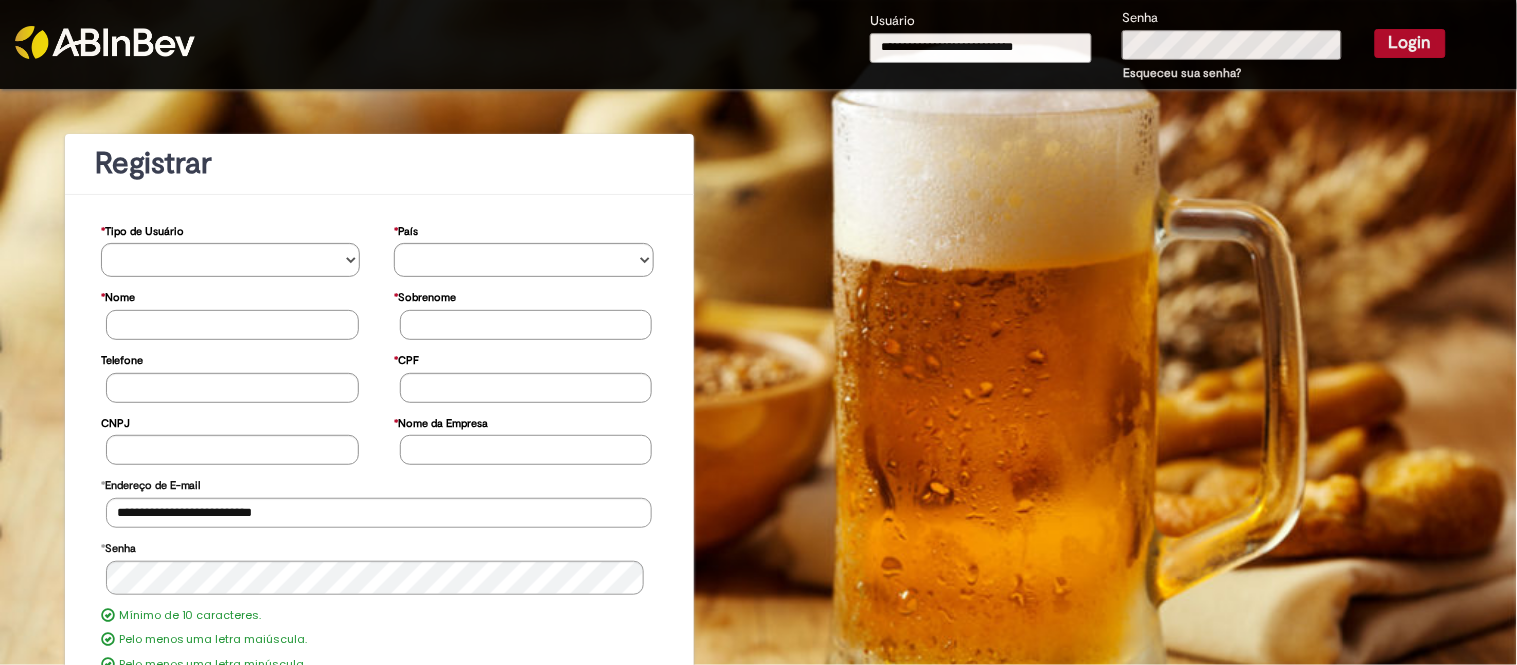 click on "**********" at bounding box center (758, 507) 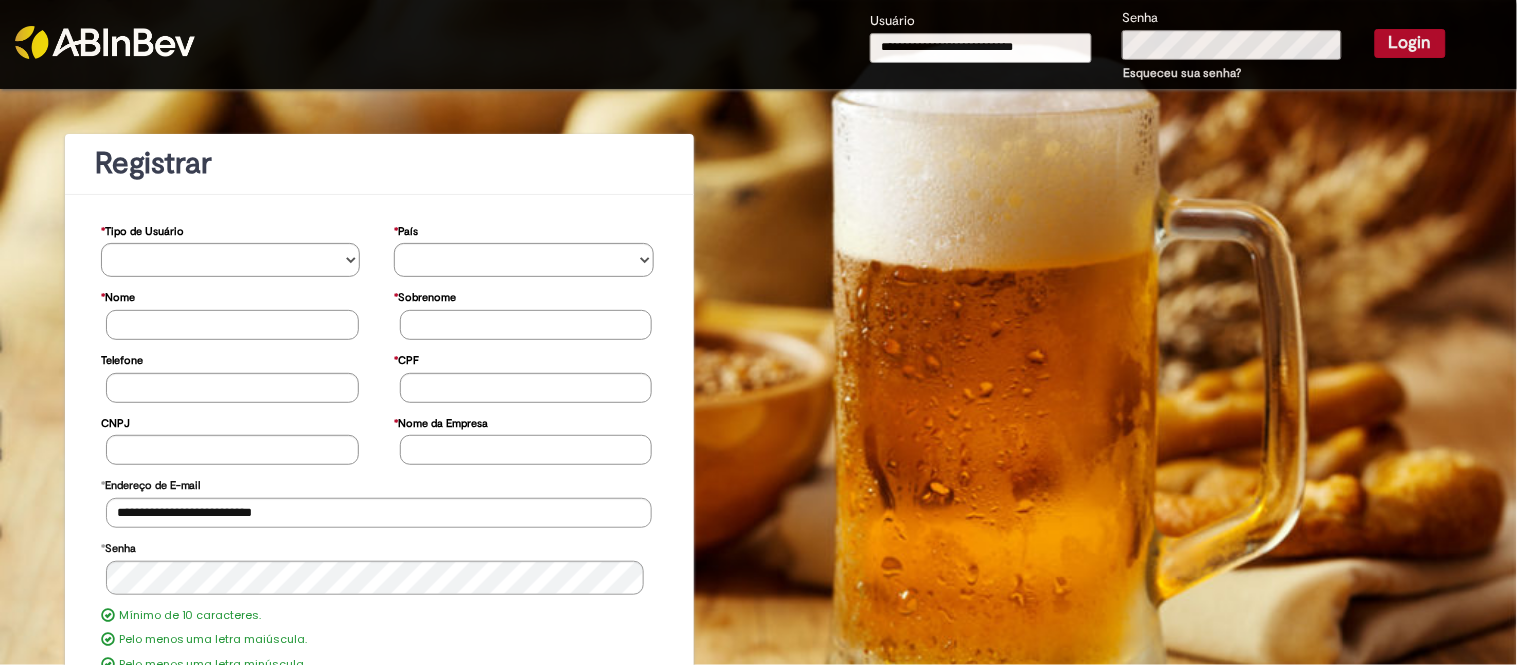 click on "Senha       Esqueceu sua senha?" at bounding box center (1233, 46) 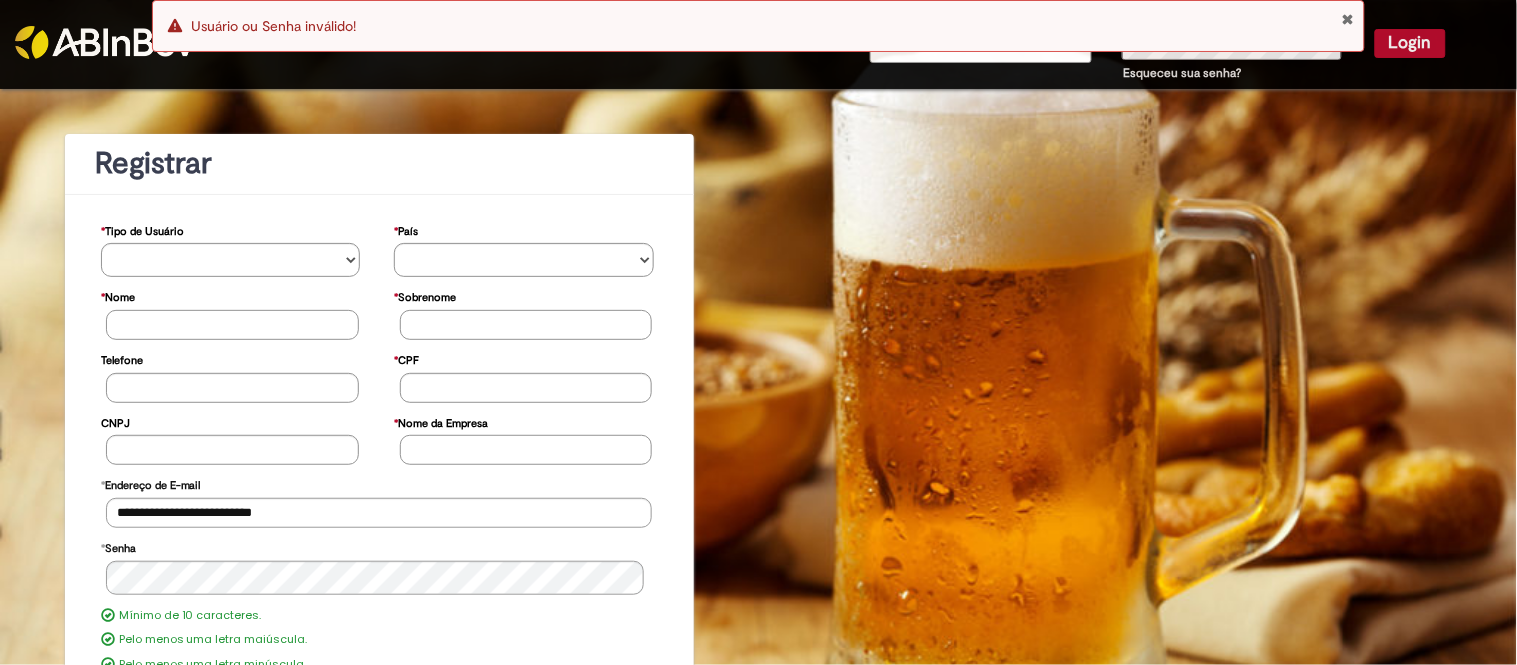 click on "Erro 			 Usuário ou Senha inválido!" at bounding box center (759, 26) 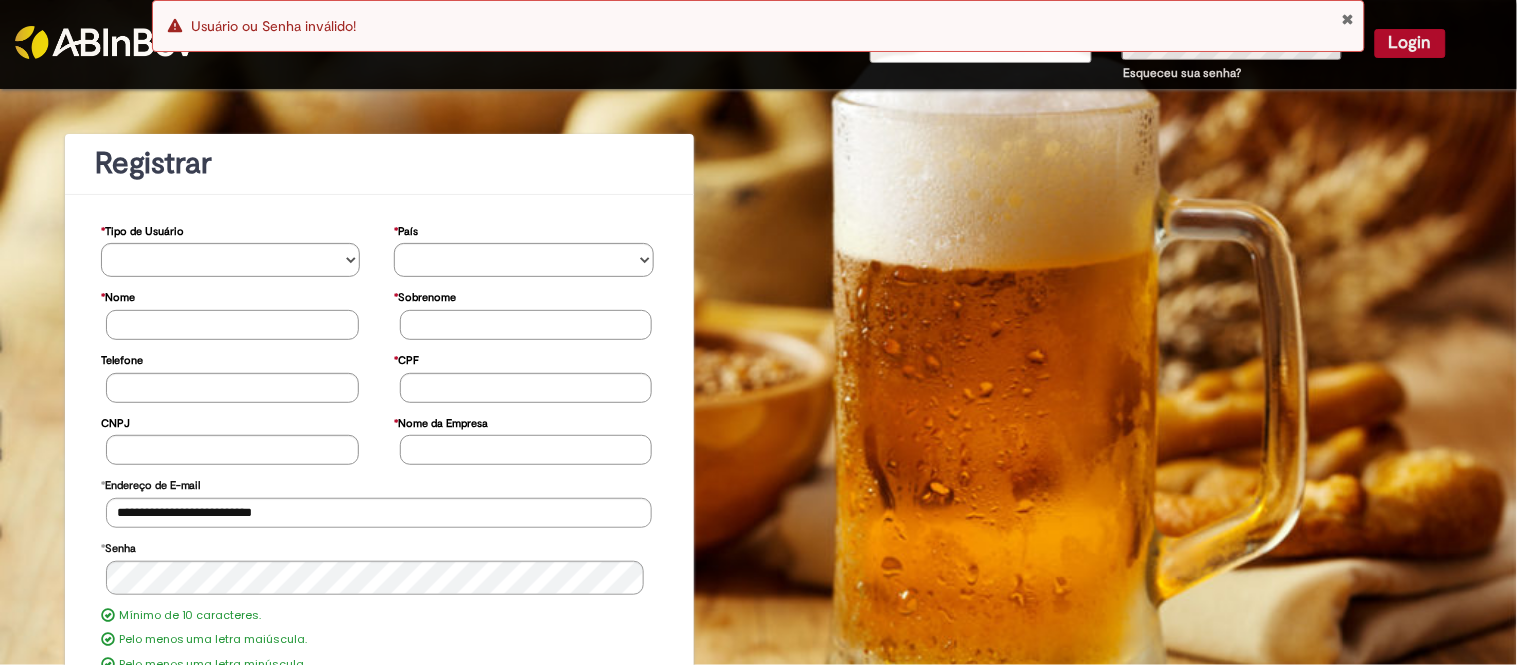 click at bounding box center (1347, 19) 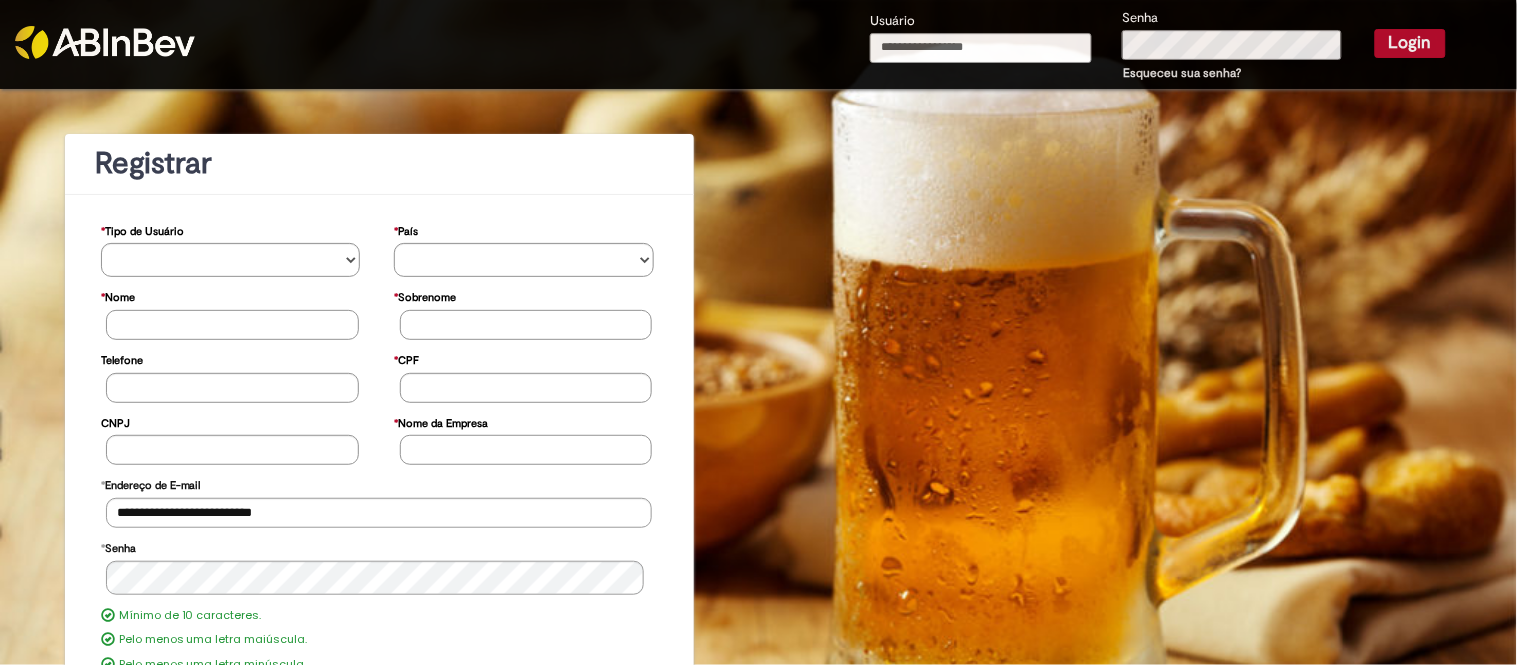 click on "Erro 			 Usuário ou Senha inválido!" at bounding box center (759, 31) 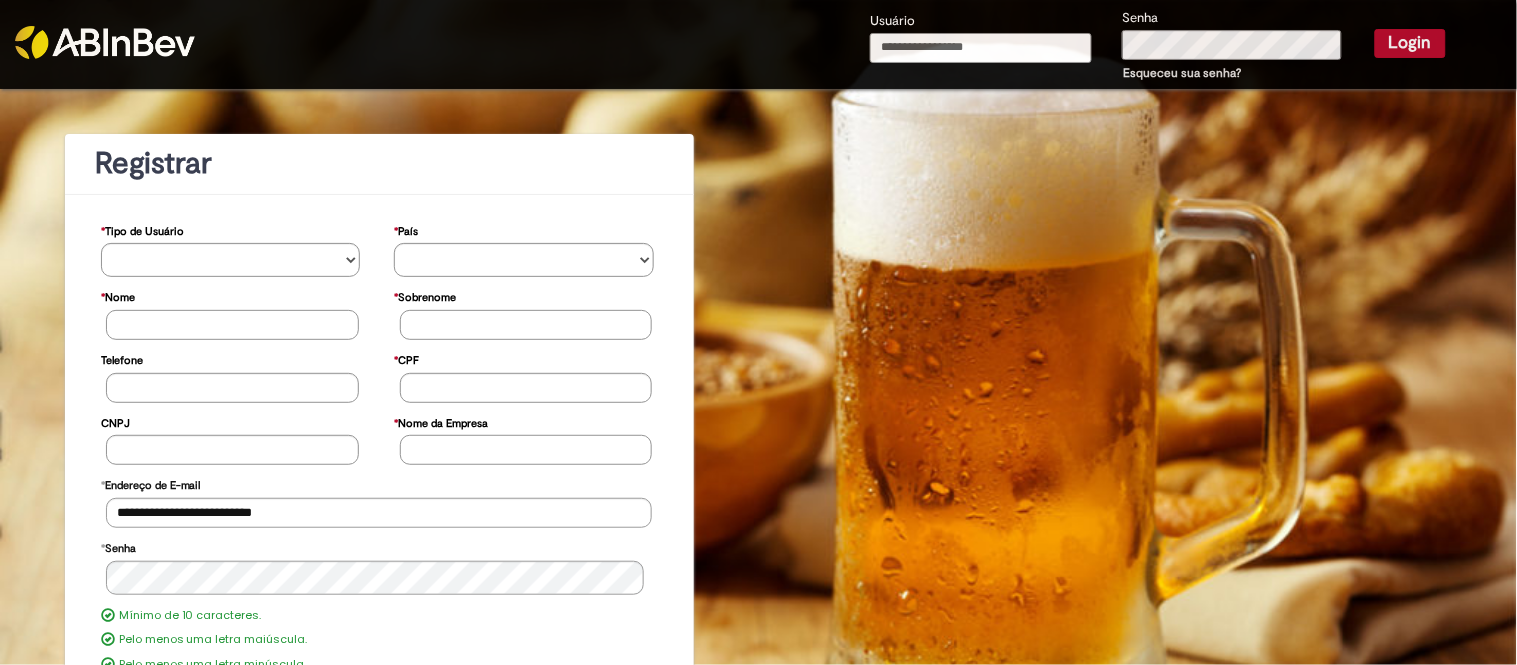 click on "Usuário" at bounding box center (981, 48) 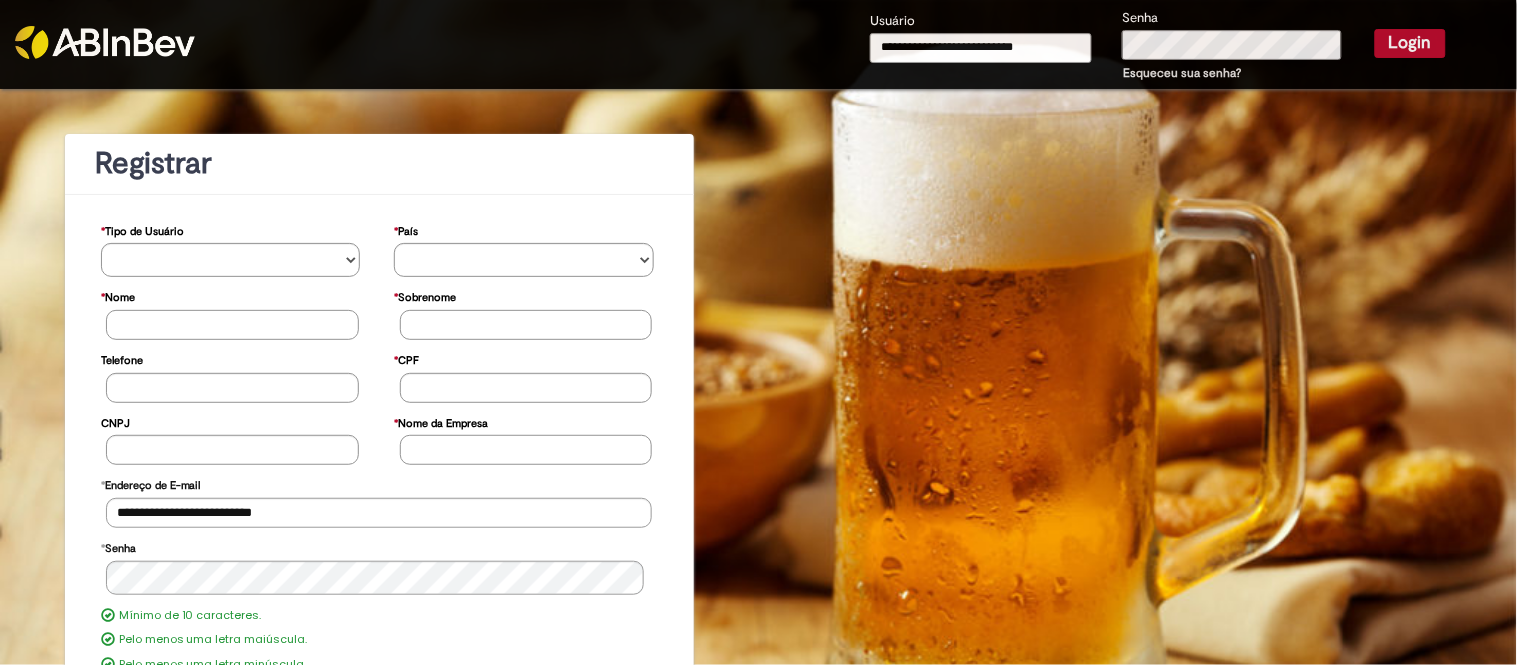 click on "Login" at bounding box center (1410, 43) 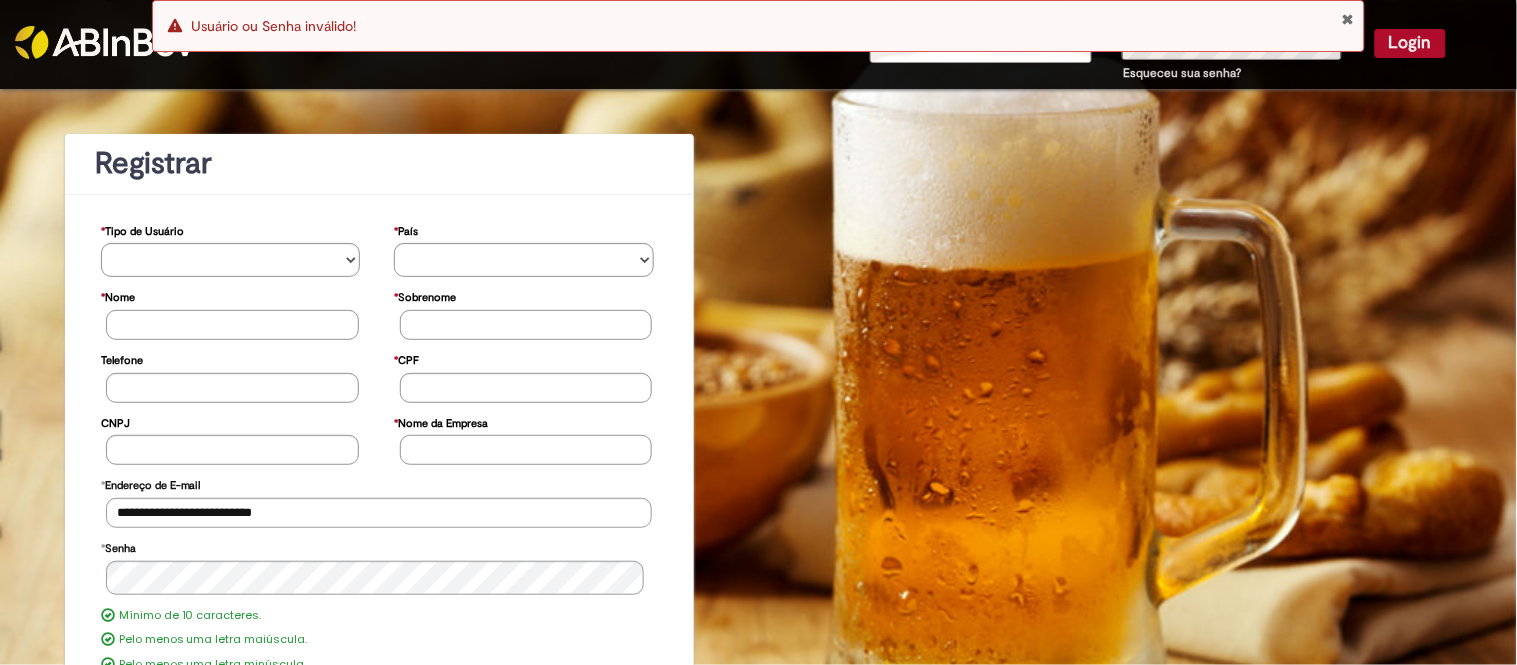 click at bounding box center (1347, 19) 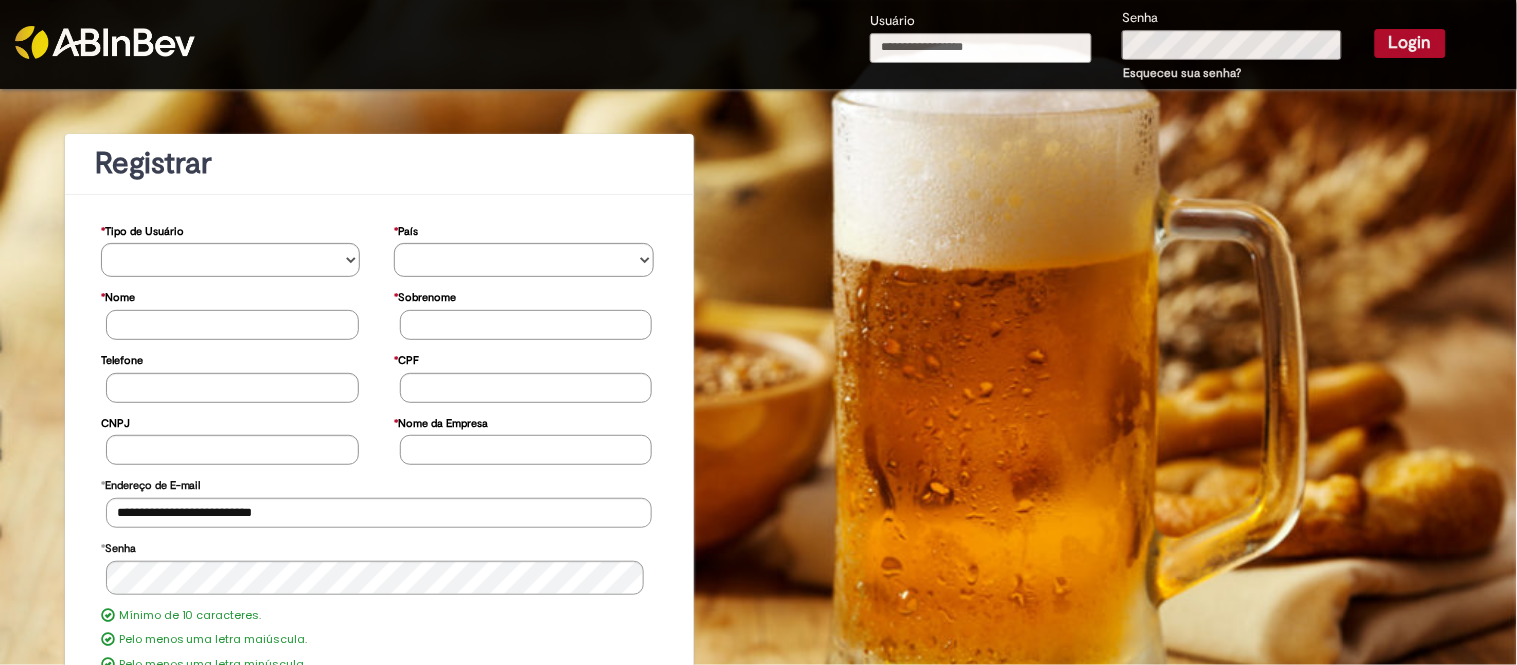 click on "Erro 			 Usuário ou Senha inválido!" at bounding box center (759, 26) 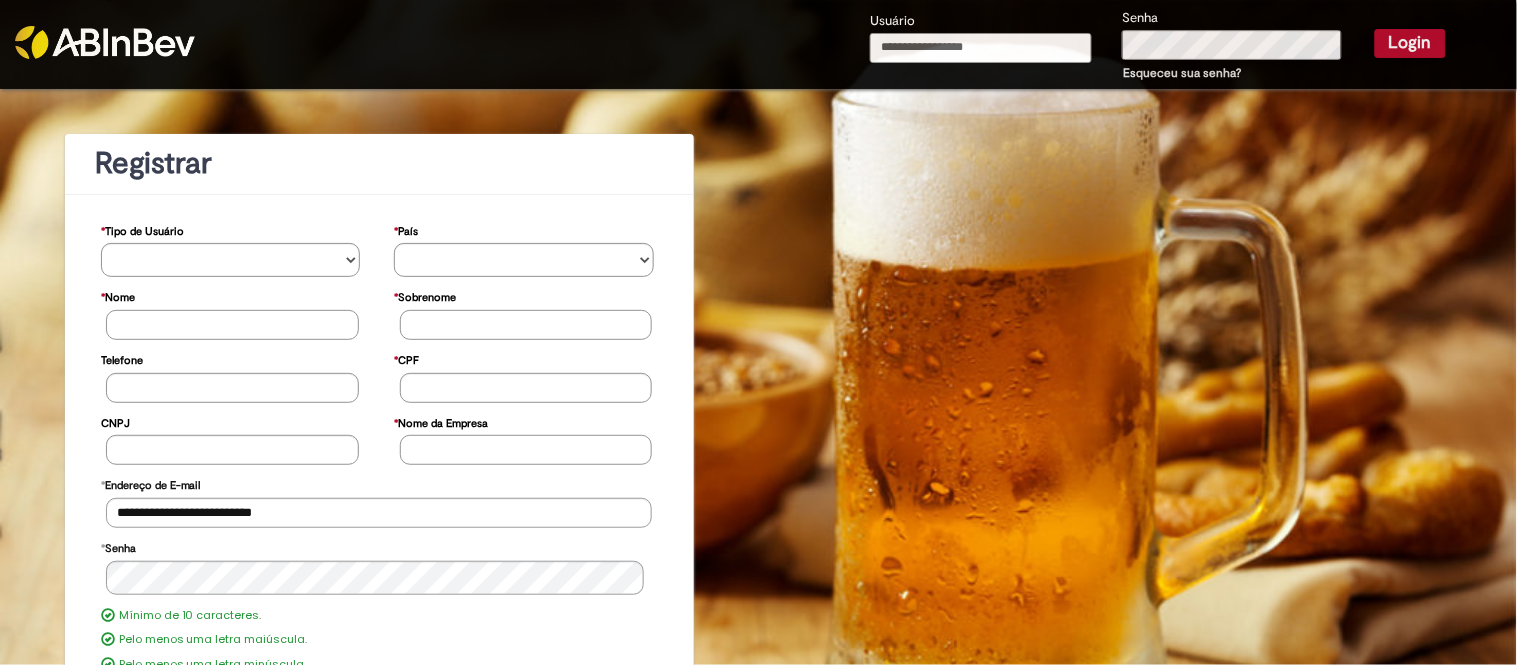 click on "Usuário" at bounding box center (981, 48) 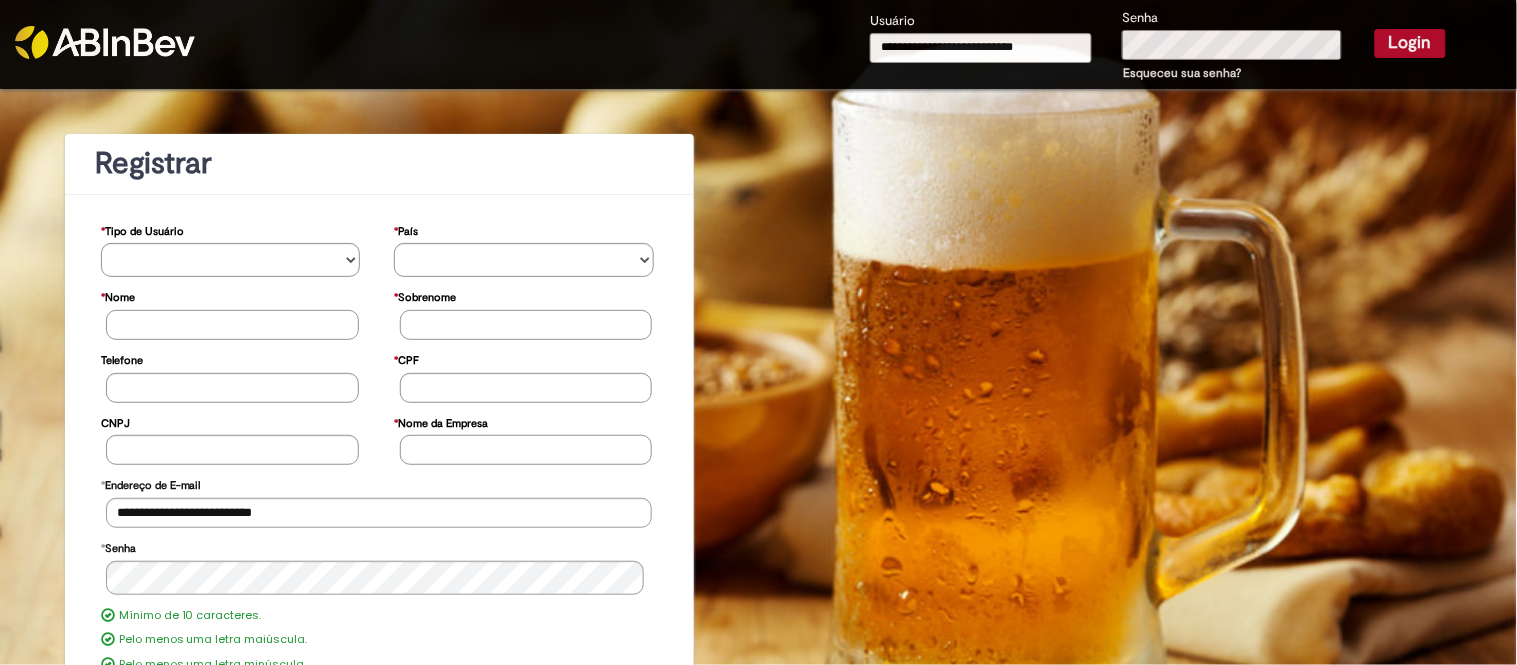 click on "**********" at bounding box center [1158, 46] 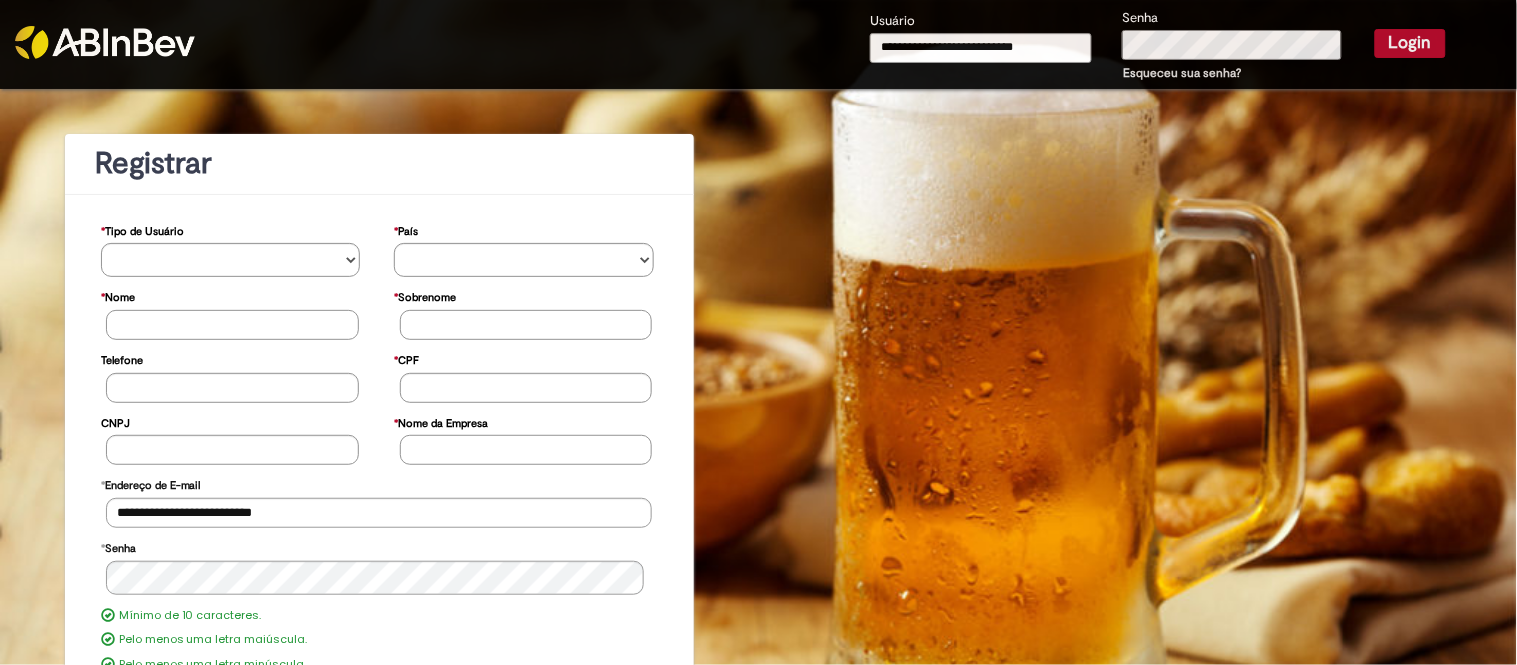 click on "Login" at bounding box center (1410, 43) 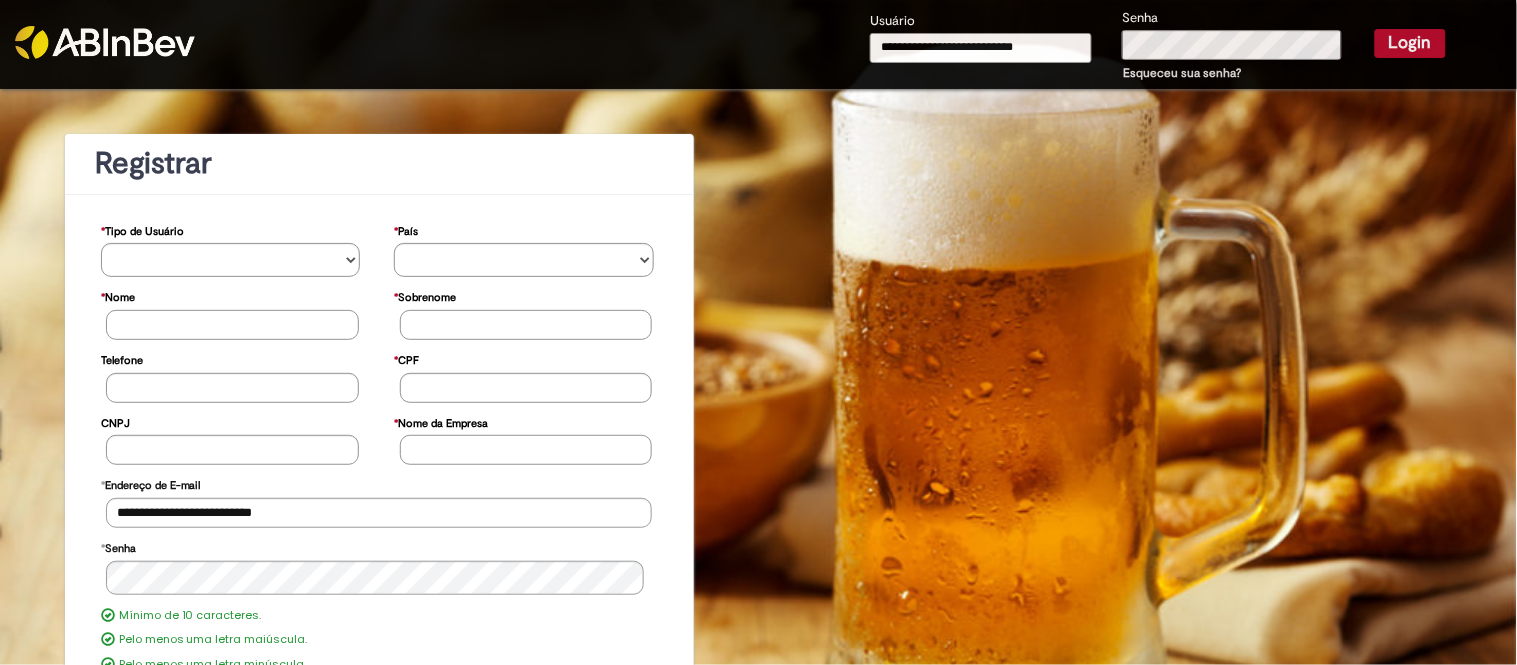 type 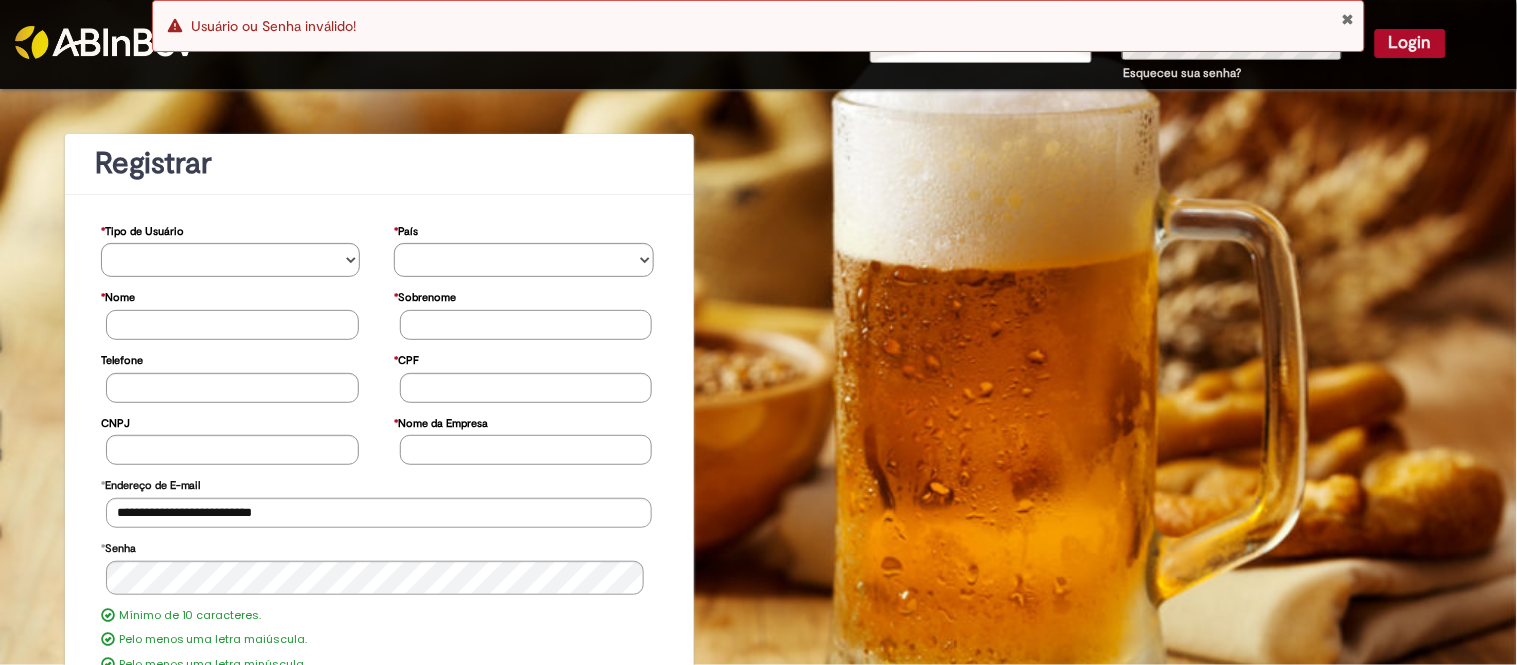 click on "Erro 			 Usuário ou Senha inválido!" at bounding box center (759, 26) 